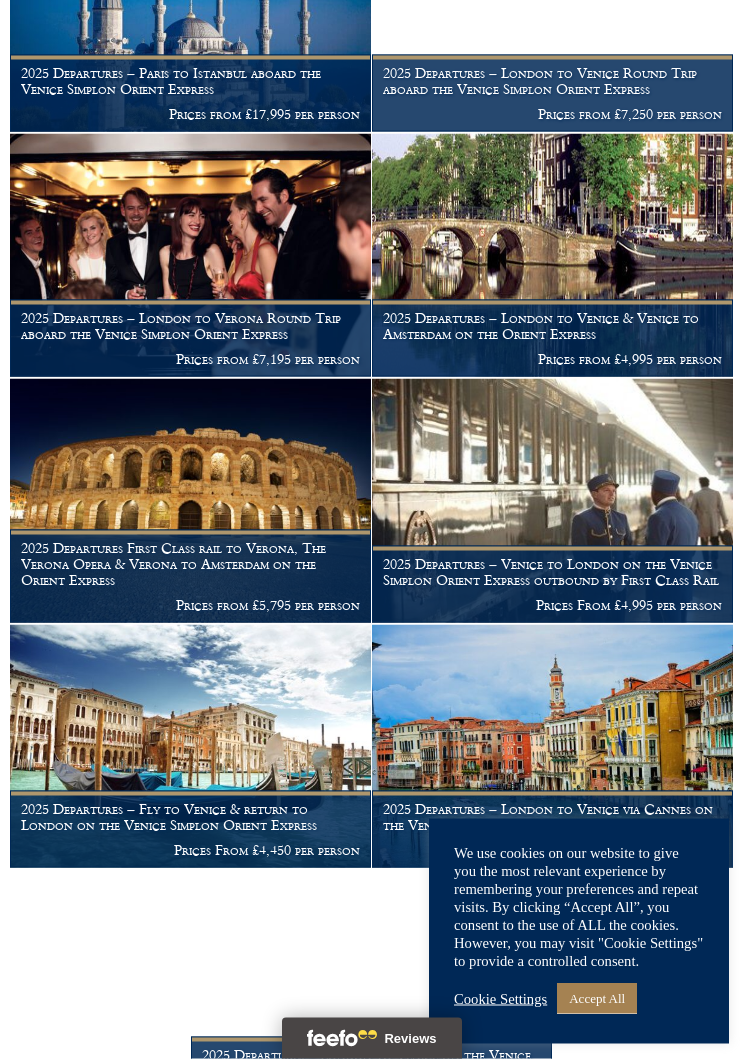 scroll, scrollTop: 2472, scrollLeft: 0, axis: vertical 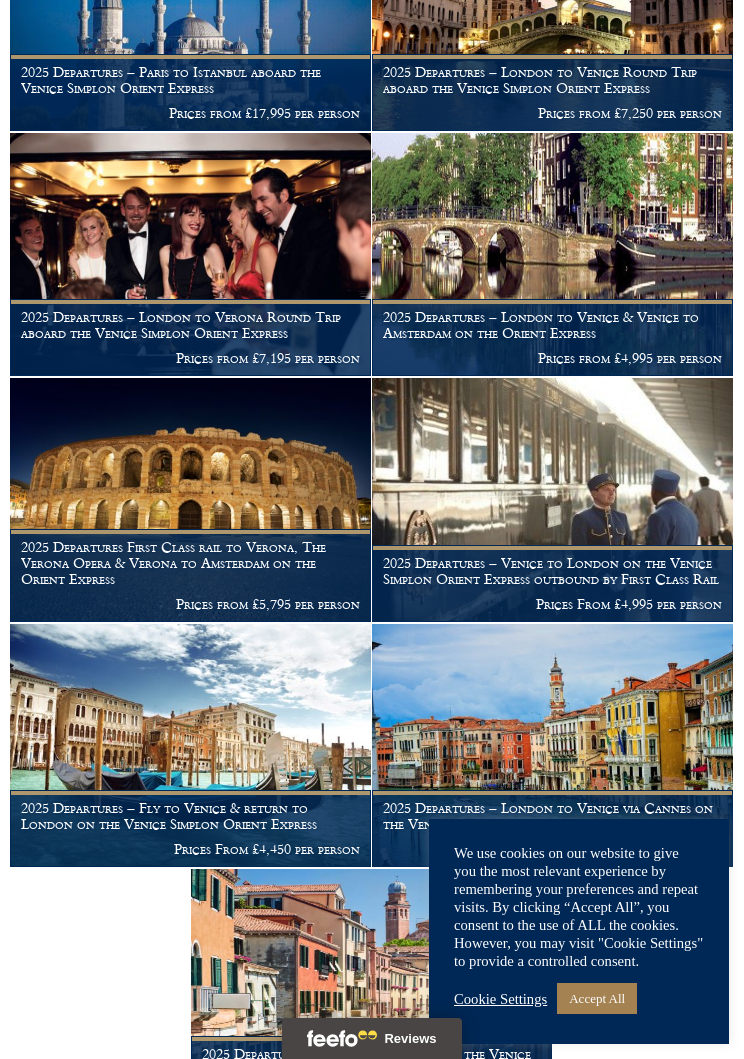 click at bounding box center [552, 746] 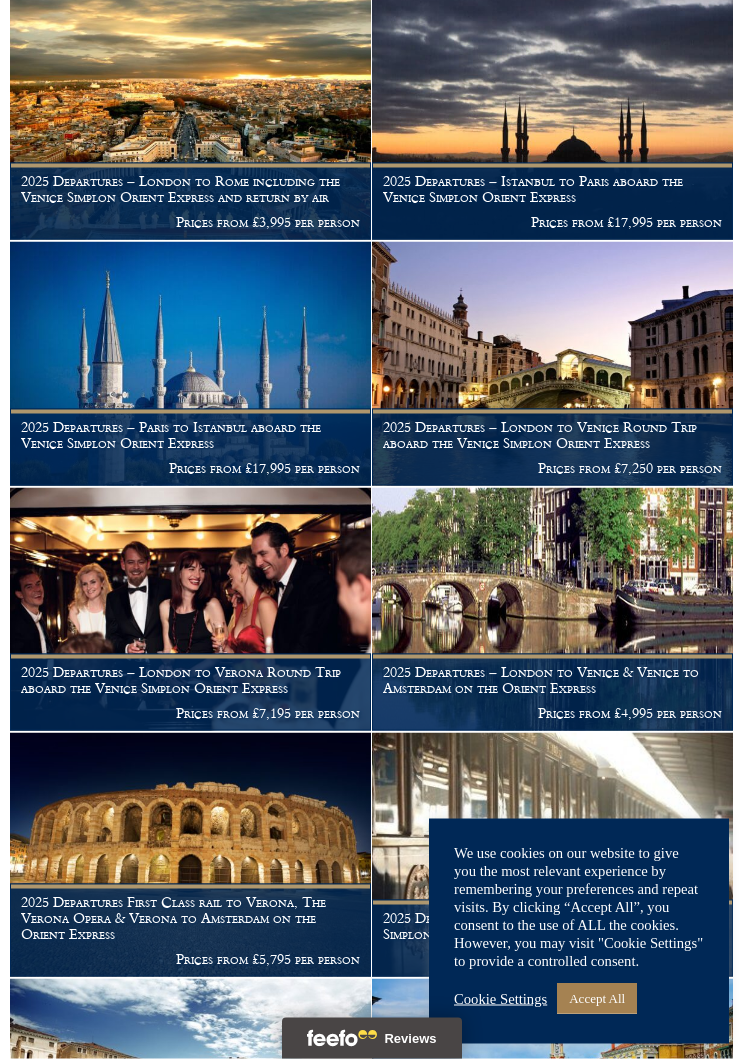 scroll, scrollTop: 2118, scrollLeft: 0, axis: vertical 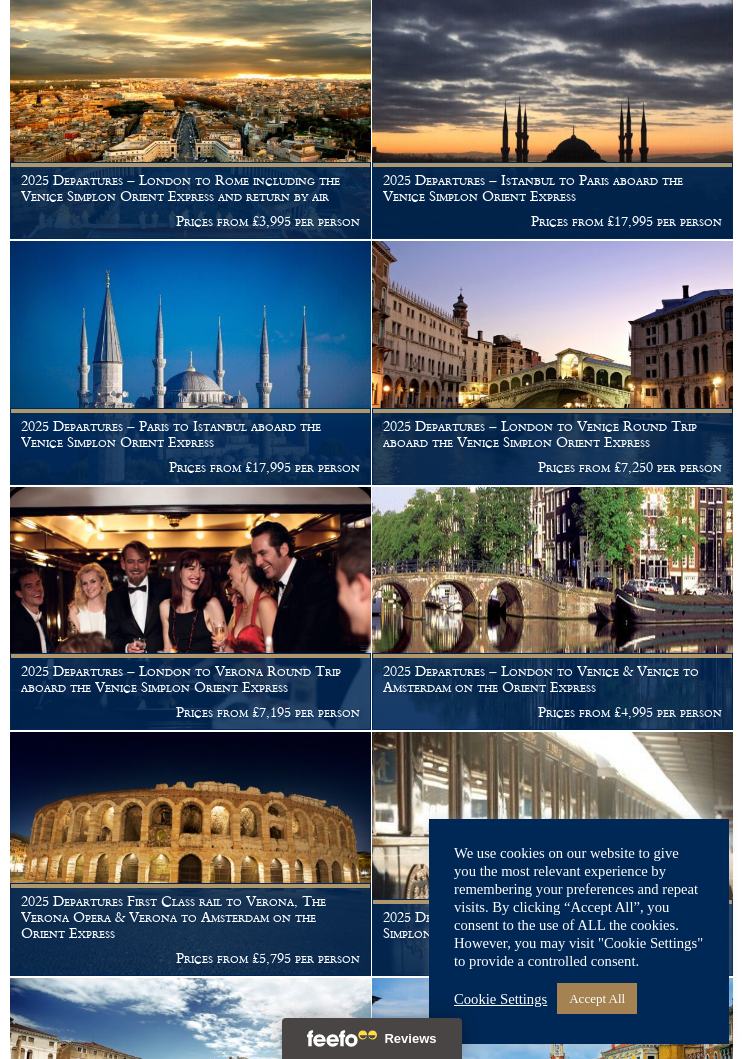 click at bounding box center [190, 363] 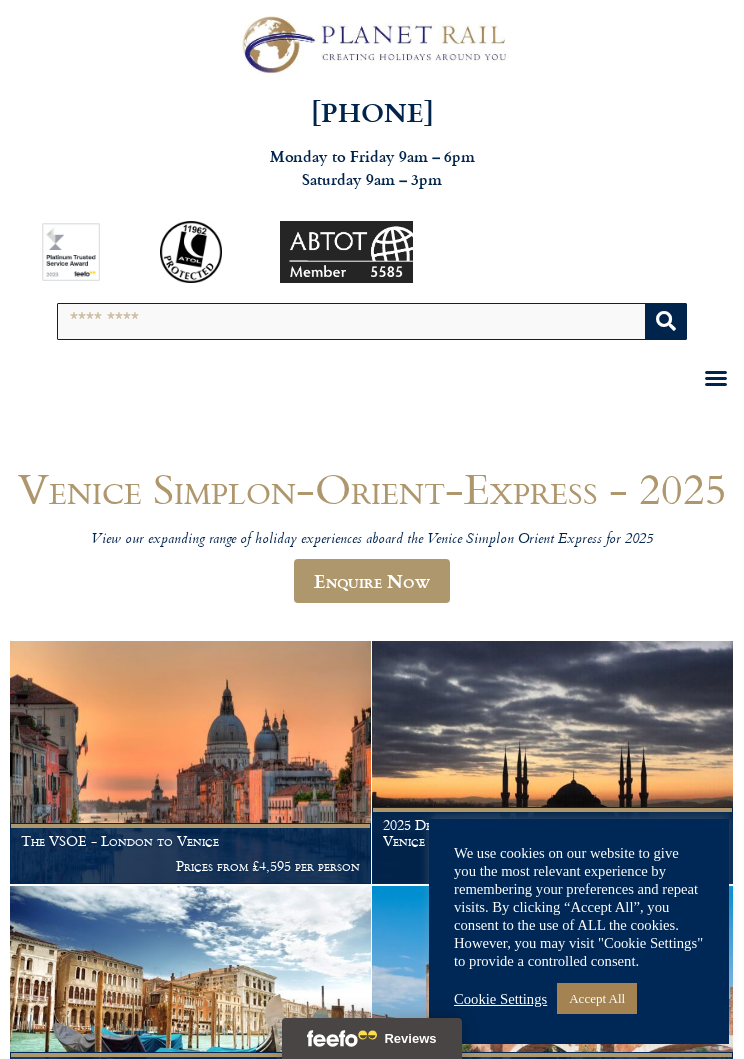 scroll, scrollTop: 2149, scrollLeft: 0, axis: vertical 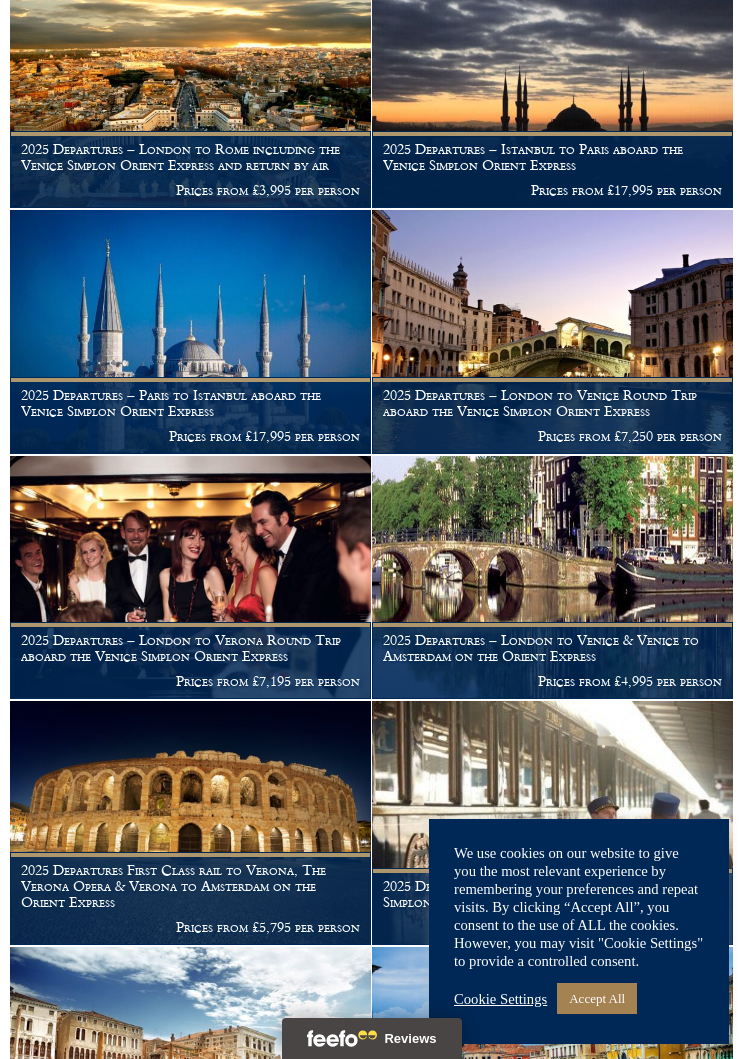 click at bounding box center [552, 332] 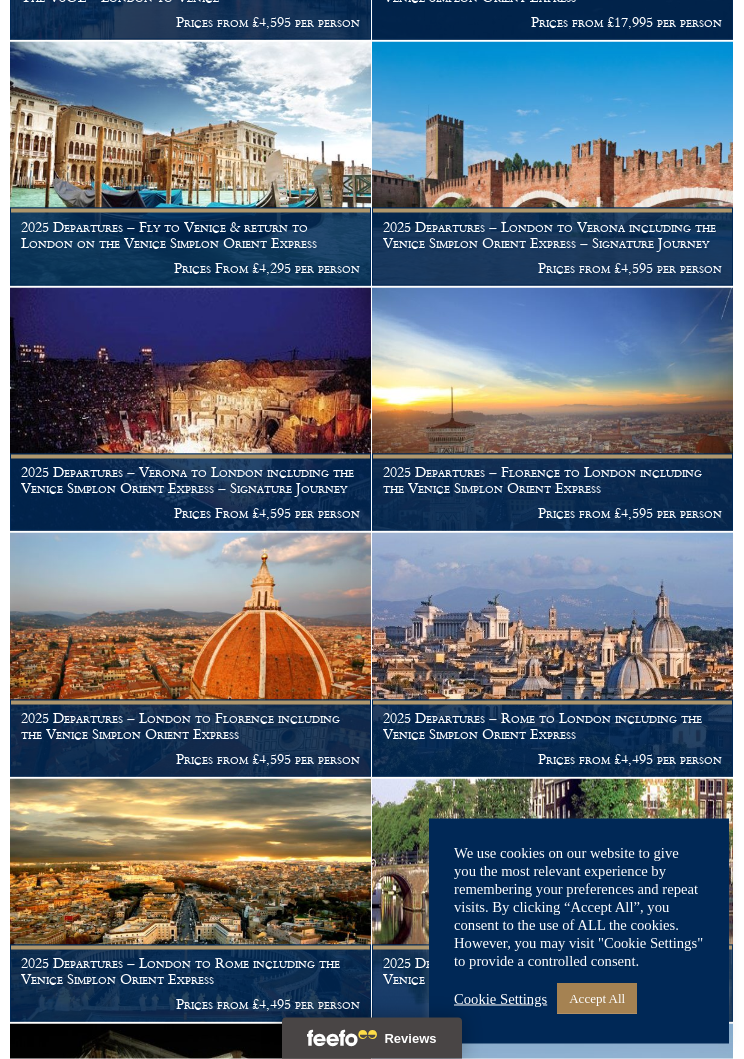 scroll, scrollTop: 0, scrollLeft: 0, axis: both 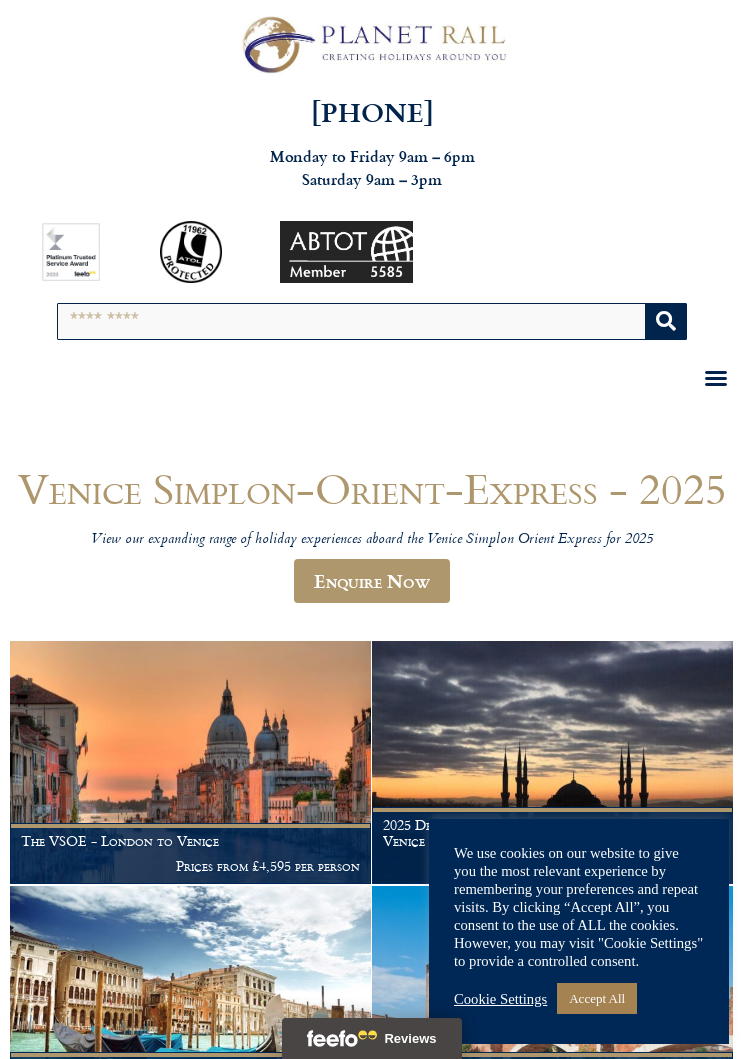 click on "Search" at bounding box center (352, 321) 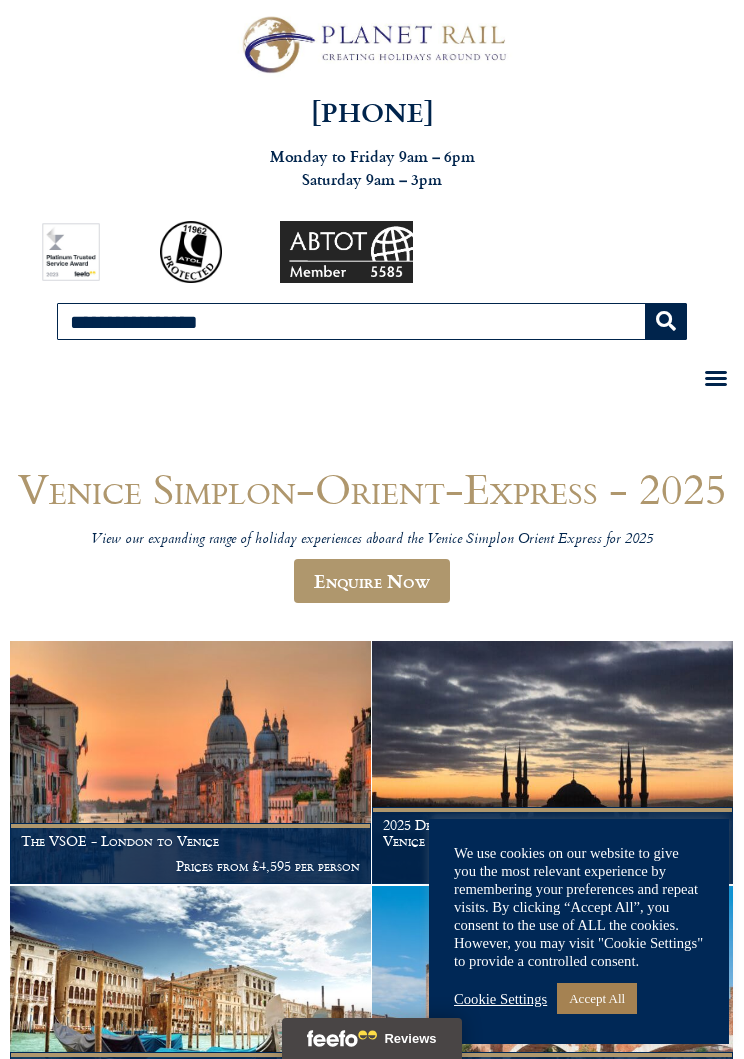 type on "**********" 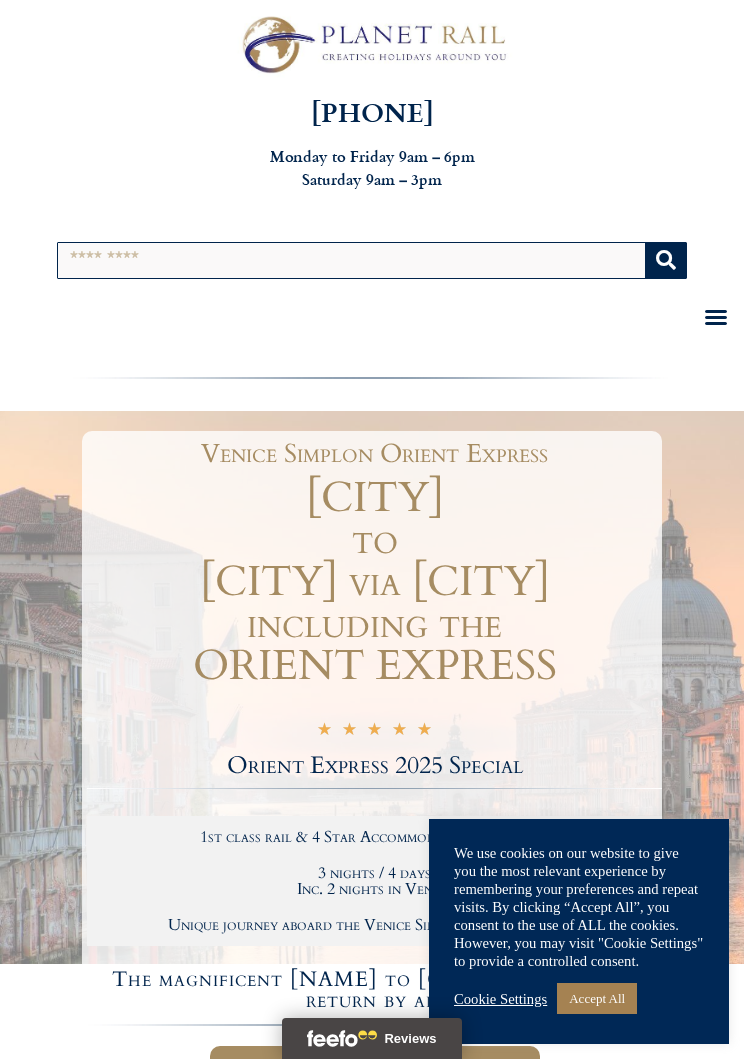 scroll, scrollTop: 0, scrollLeft: 0, axis: both 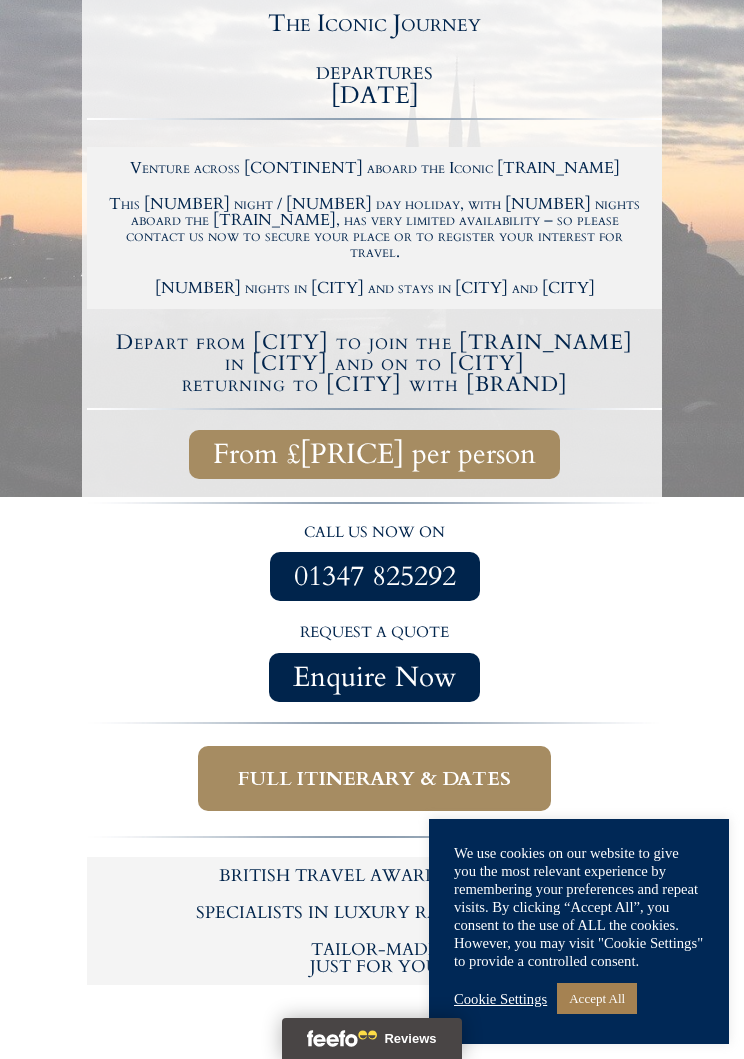 click on "Full itinerary & dates" at bounding box center (374, 778) 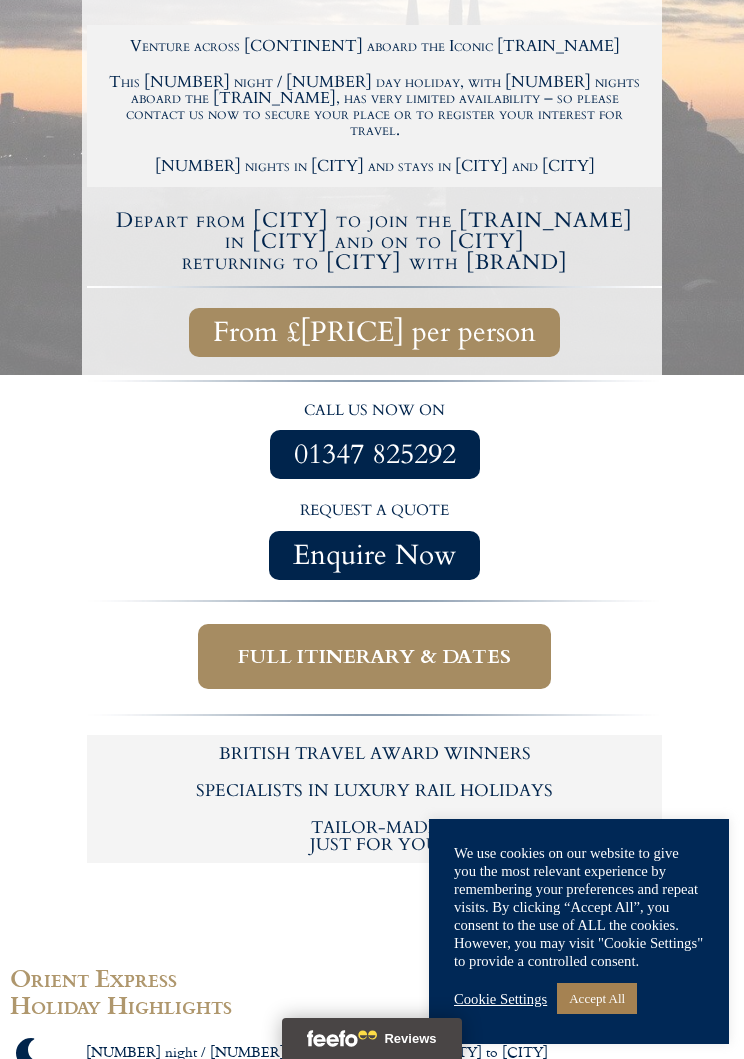 scroll, scrollTop: 0, scrollLeft: 0, axis: both 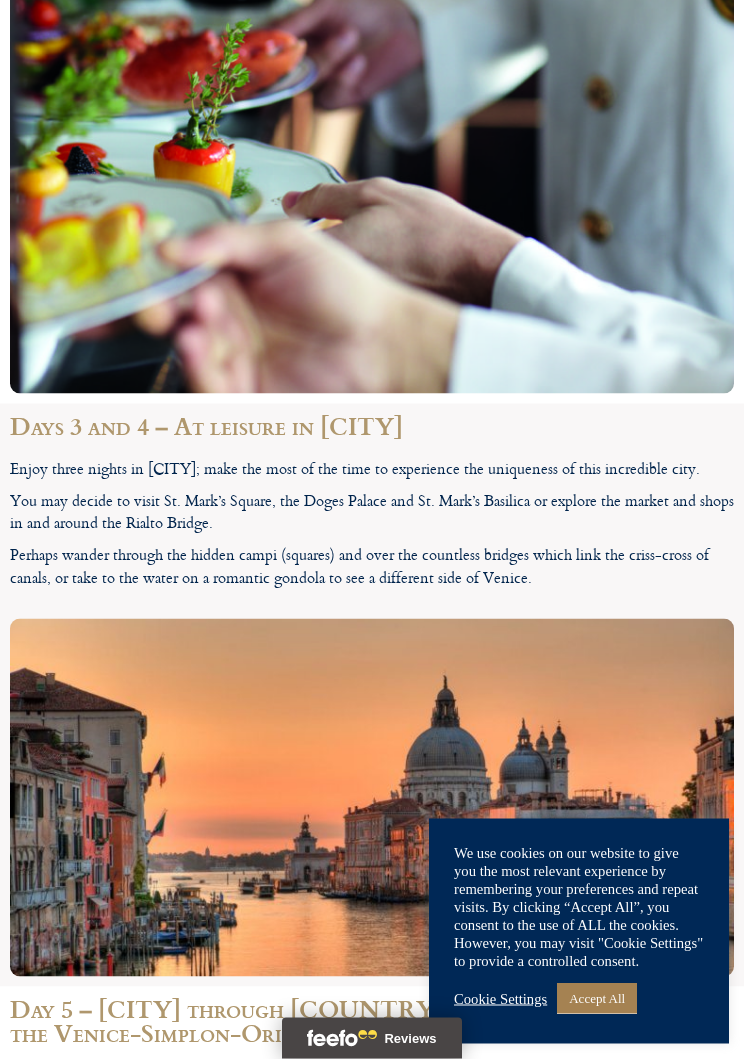 click at bounding box center [372, -149] 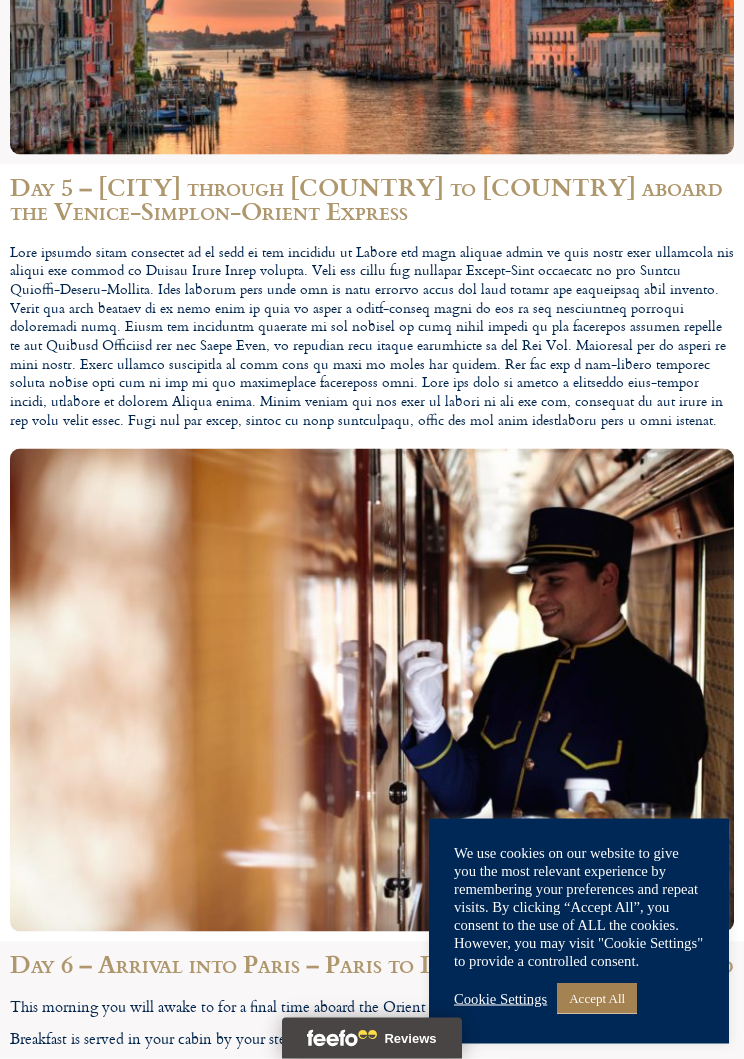 scroll, scrollTop: 8098, scrollLeft: 0, axis: vertical 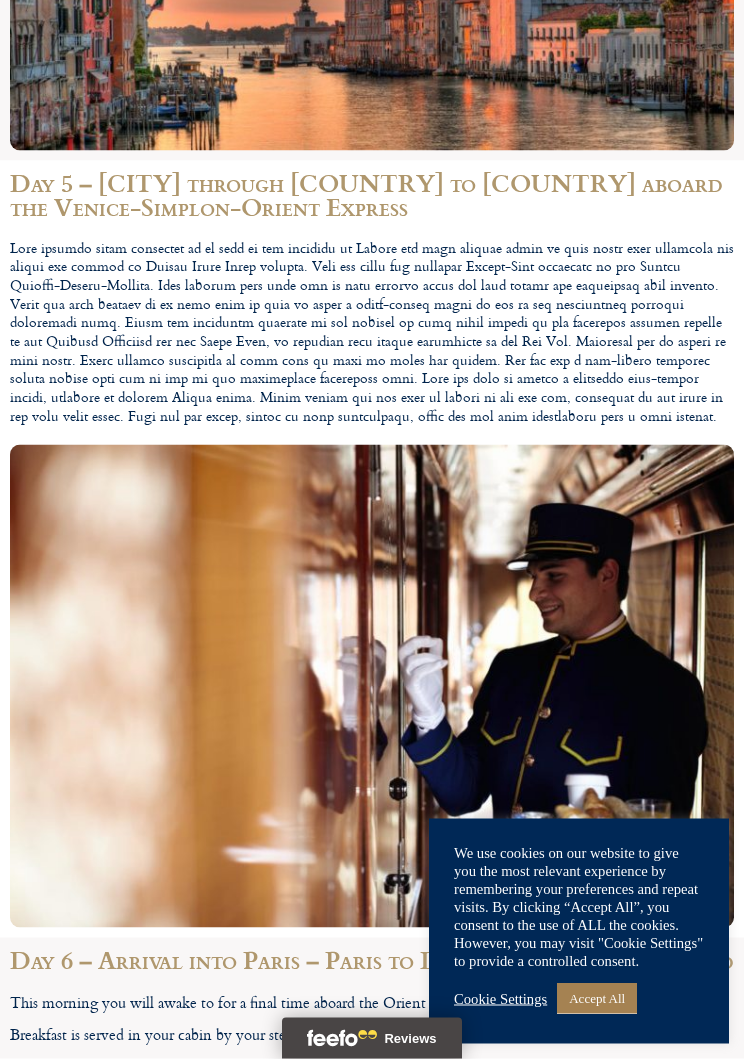 click on "Day 5 – Venice through Italy to Switzerland aboard the Venice-Simplon-Orient Express" at bounding box center [372, 195] 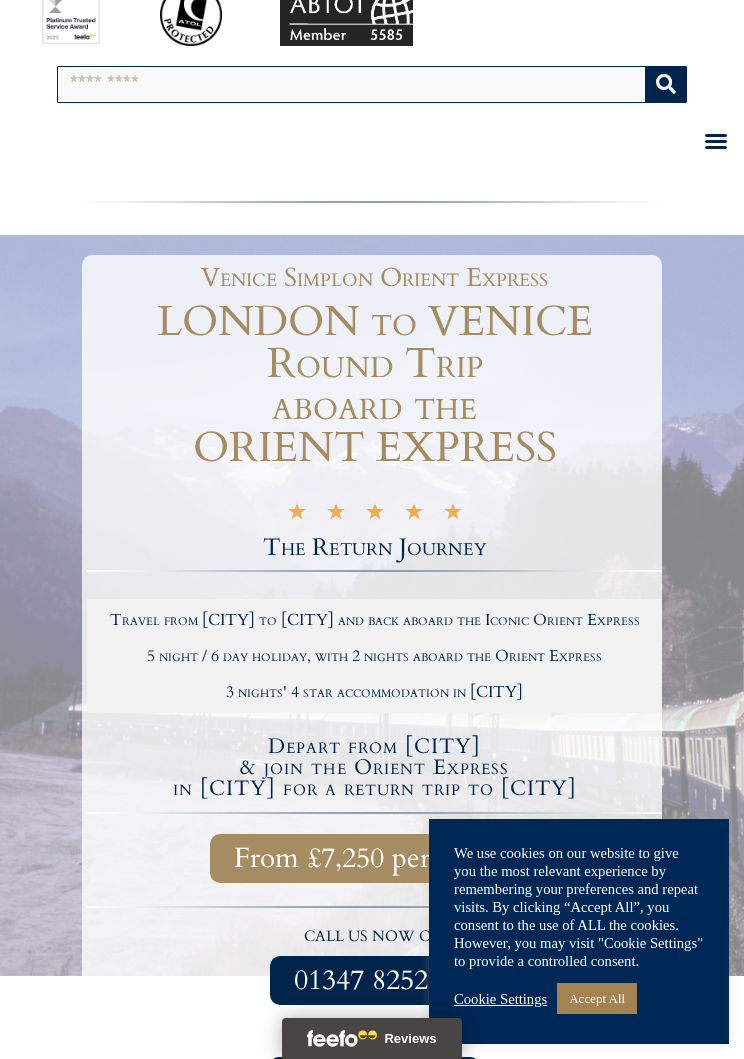 scroll, scrollTop: 0, scrollLeft: 0, axis: both 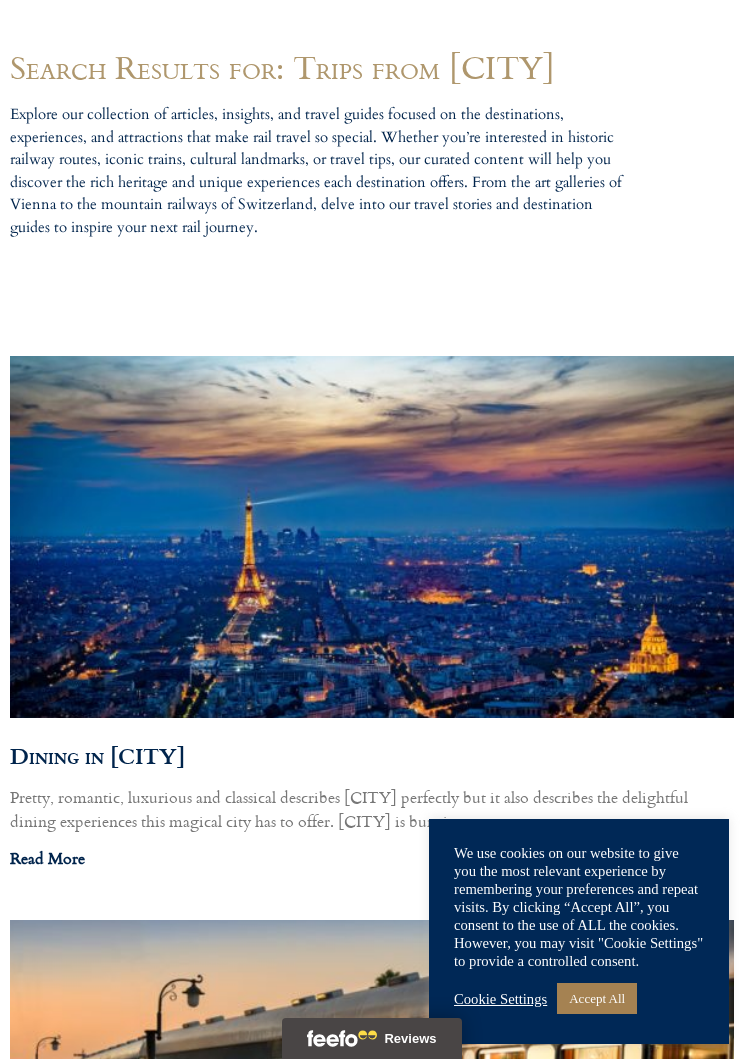 click at bounding box center [369, 535] 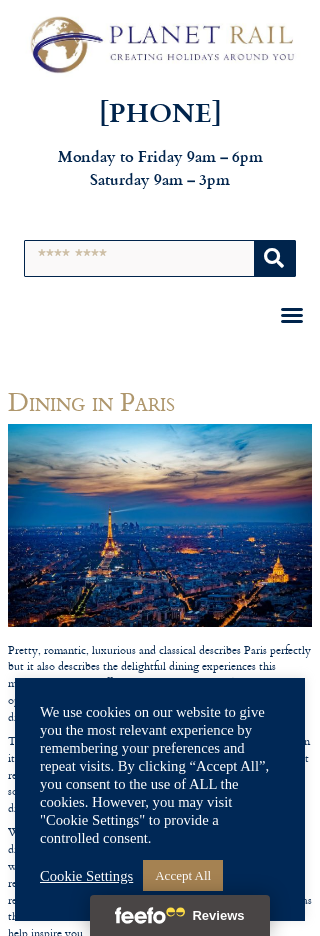 scroll, scrollTop: 0, scrollLeft: 0, axis: both 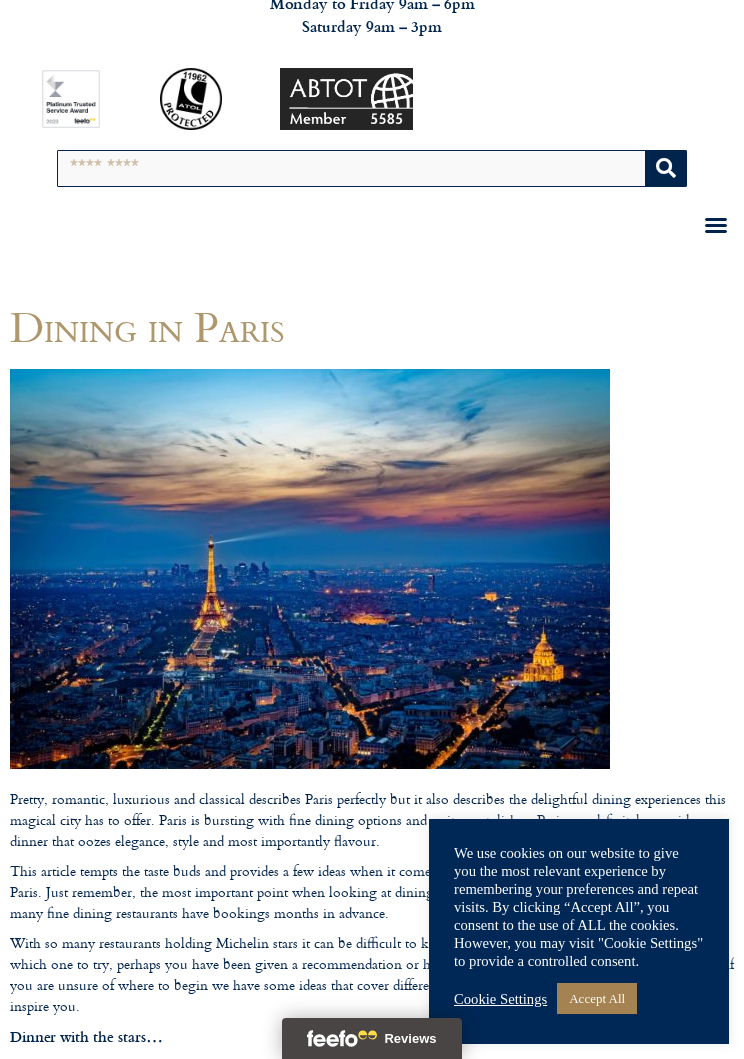 click on "Search" at bounding box center [352, 168] 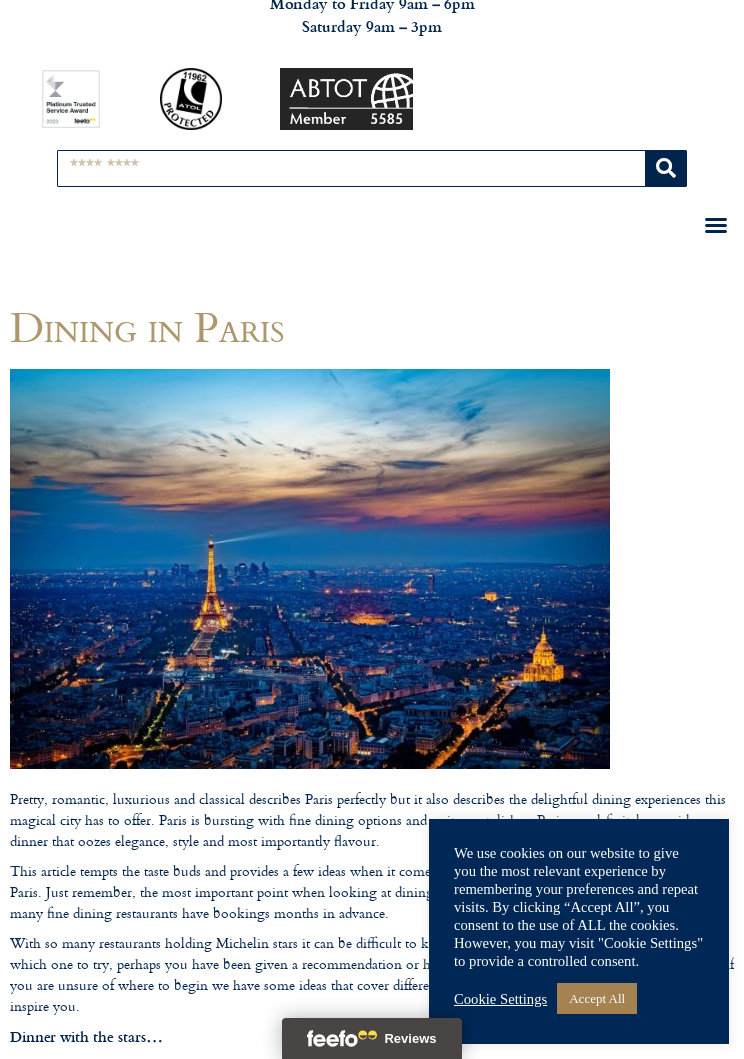 scroll, scrollTop: 152, scrollLeft: 0, axis: vertical 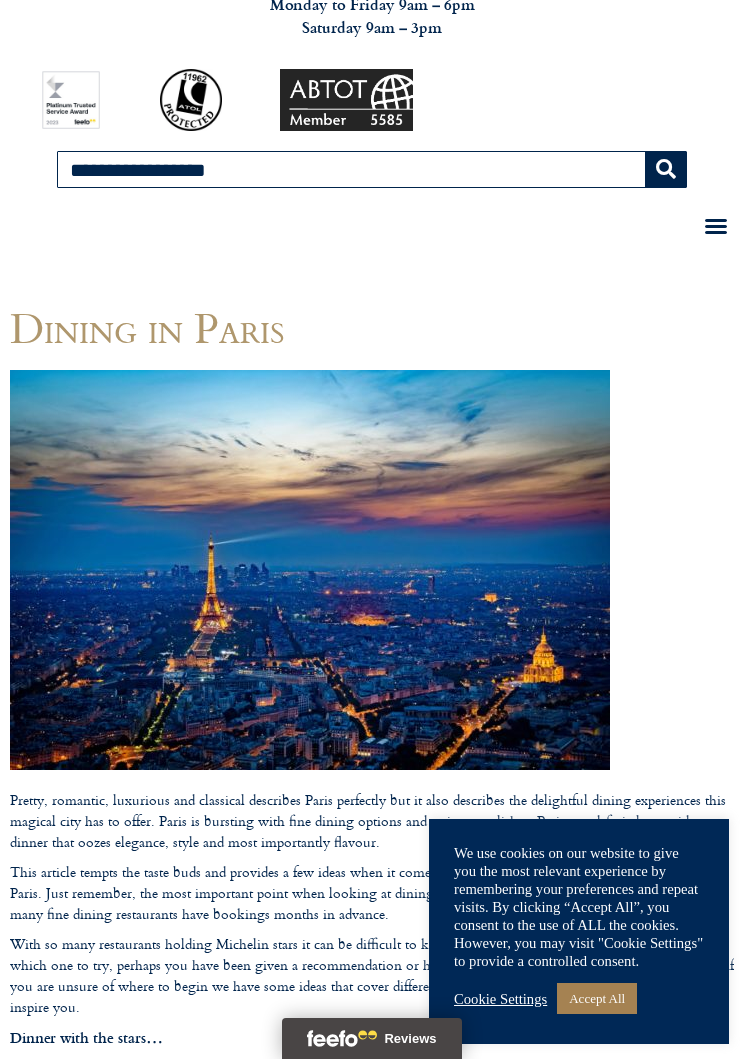 type on "**********" 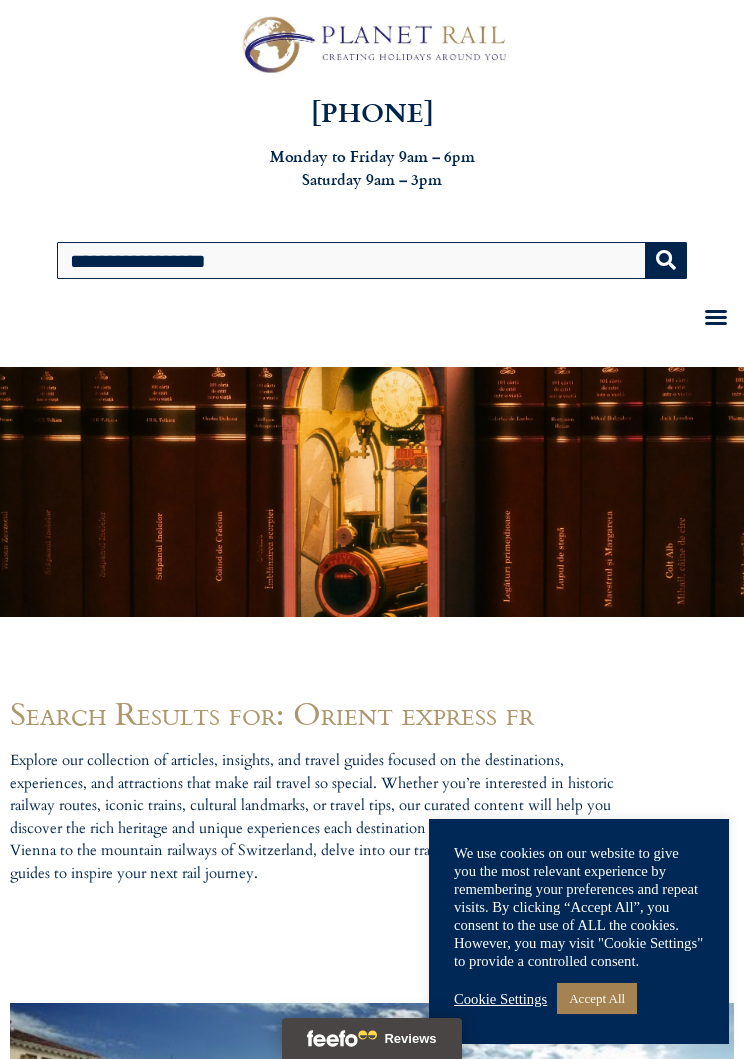 scroll, scrollTop: 0, scrollLeft: 0, axis: both 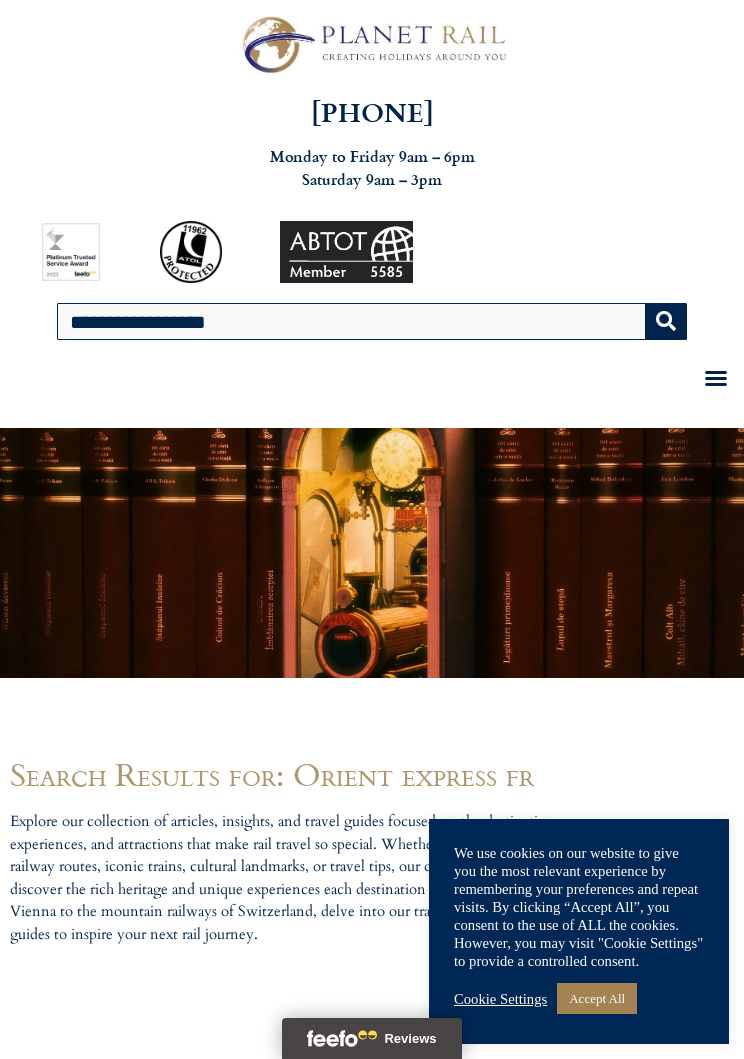 click on "**********" at bounding box center (352, 321) 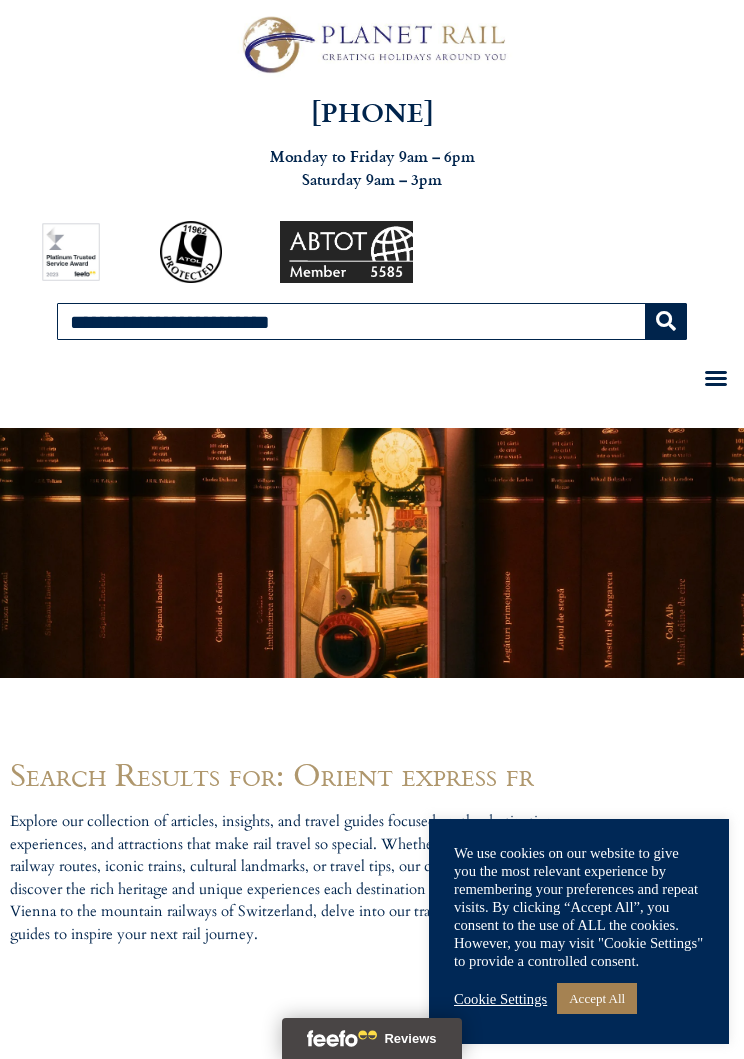 type on "**********" 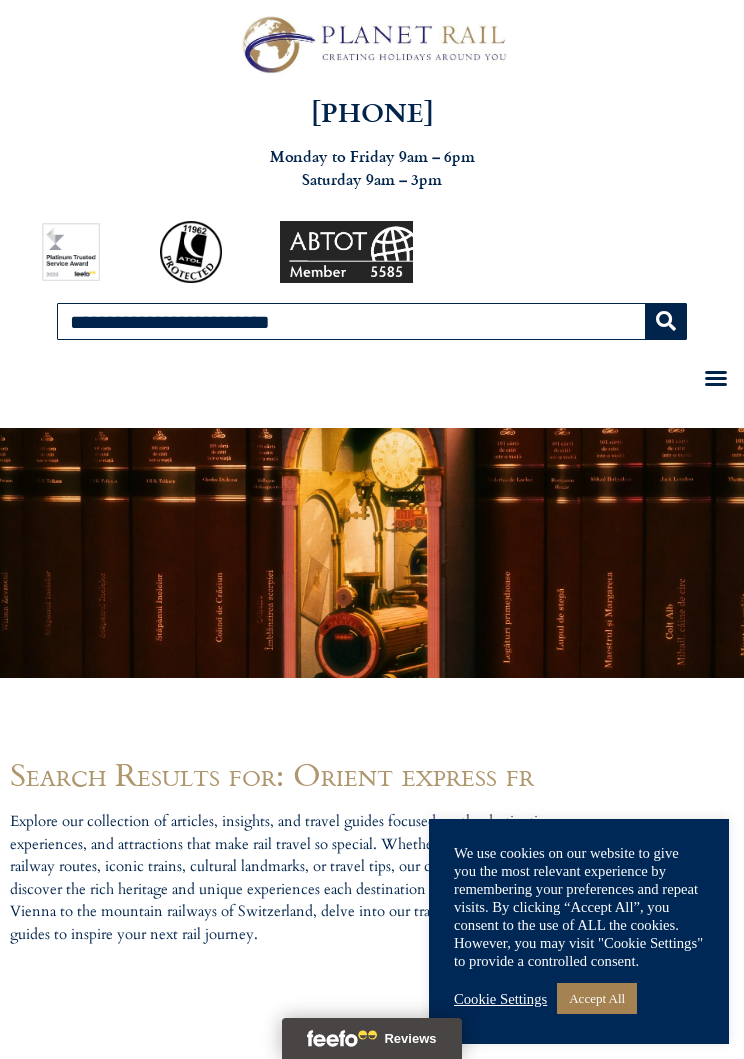 click at bounding box center [665, 321] 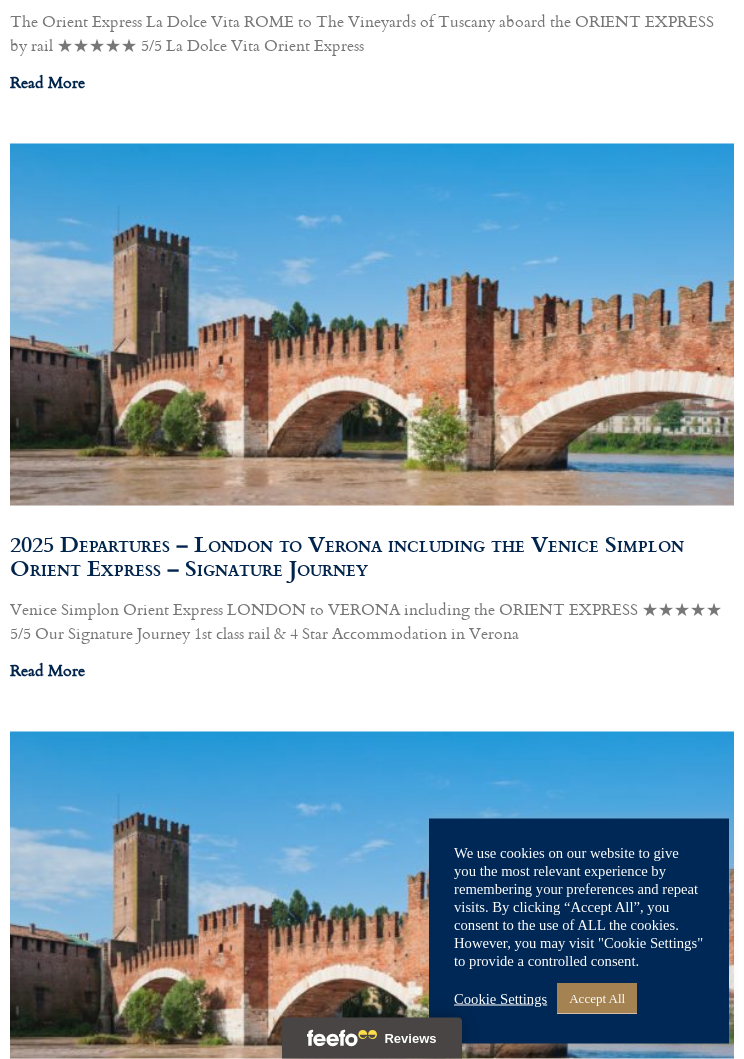 scroll, scrollTop: 7366, scrollLeft: 0, axis: vertical 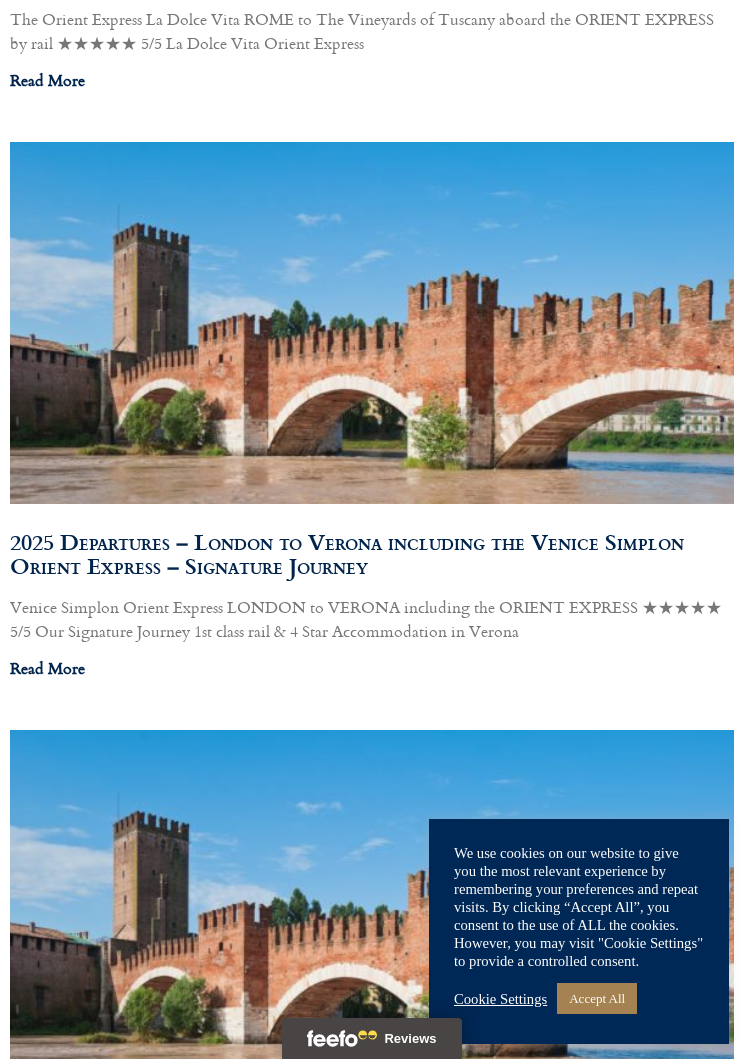 click on "2025 Departures – Istanbul to Paris aboard the Venice Simplon Orient Express
Paris to Istanbul aboard the Simplon Orient Express Embark on the most iconic rail journey in the world from Paris to Istanbul in unmatched luxury.
Read More
2025 Departures – Istanbul to Paris aboard the Venice Simplon Orient Express
Venice Simplon Orient Express ISTANBUL to PARIS aboard the ORIENT EXPRESS ★★★★★ 5/5 The Iconic Journey 30th September 2025 Follow the route of the film
Read More
2025 Departures – Paris to Istanbul aboard the Venice Simplon Orient Express
Venice Simplon Orient Express PARIS to ISTANBUL aboard the ORIENT EXPRESS ★★★★★ 5/5 The Iconic Journey departures 26th September 2025 Venture across Europe aboard the" at bounding box center [372, 8791] 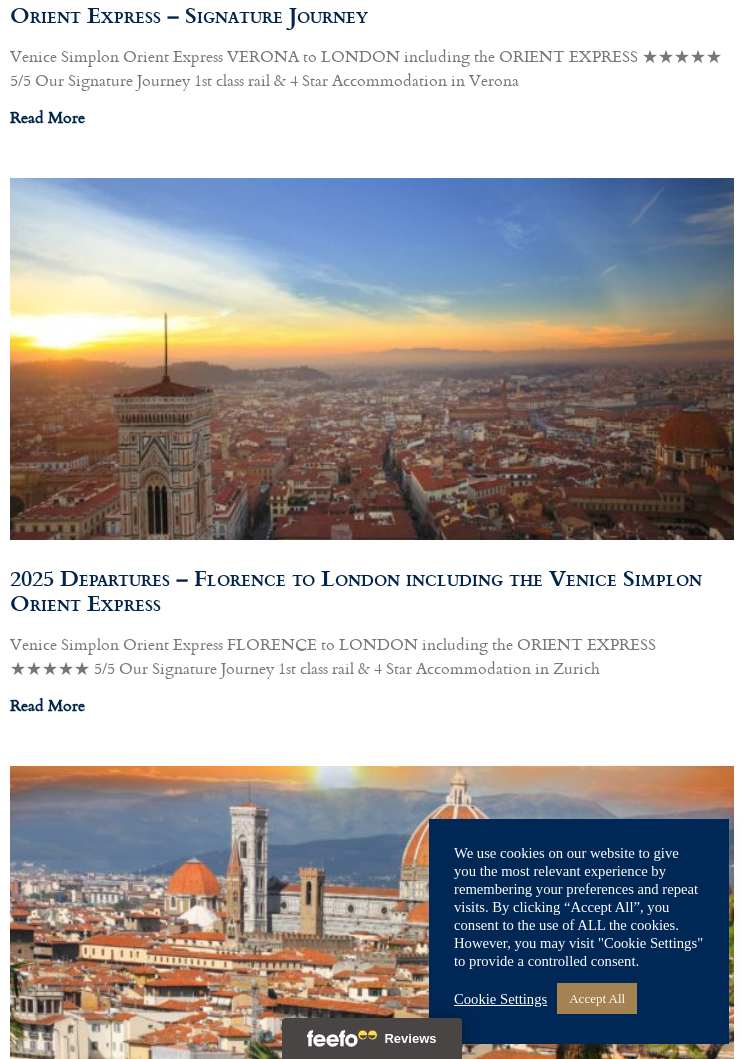 scroll, scrollTop: 9691, scrollLeft: 0, axis: vertical 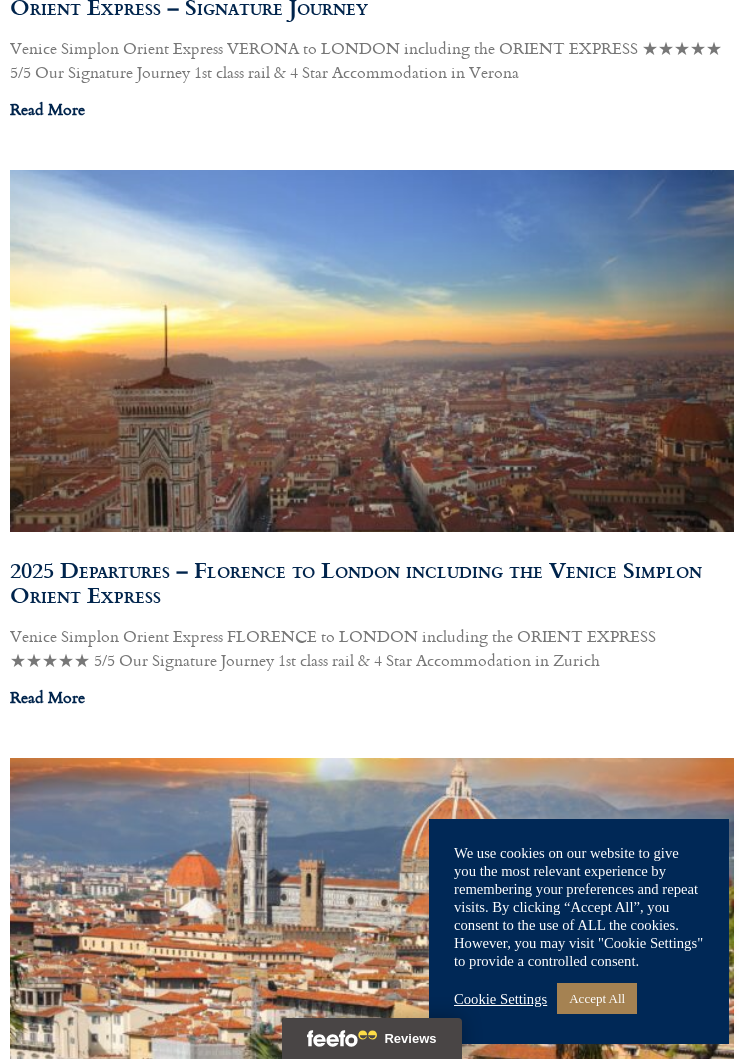 click at bounding box center [369, 937] 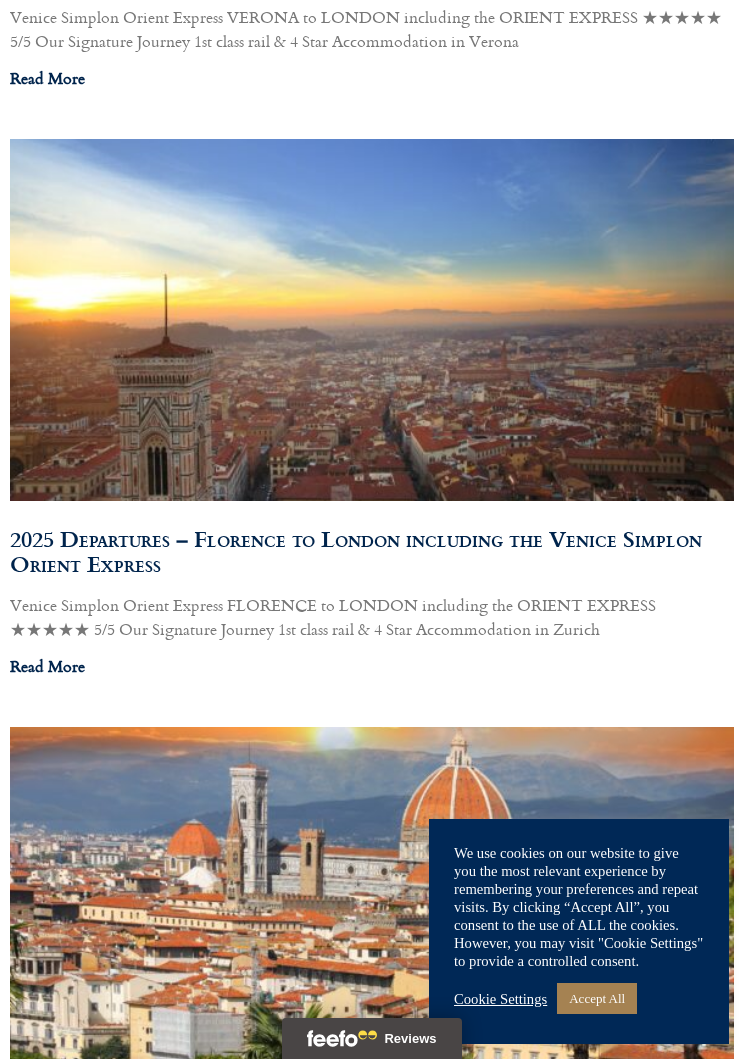 click on "2025 Departures – Florence to London including the Venice Simplon Orient Express" at bounding box center (356, 551) 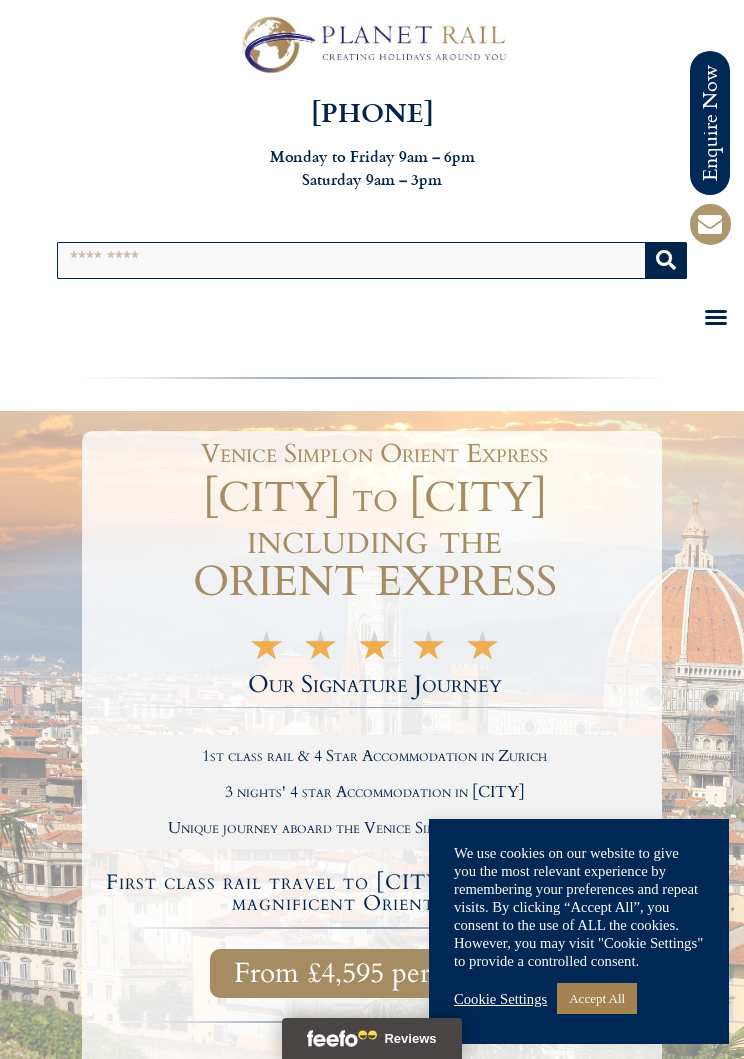 scroll, scrollTop: 0, scrollLeft: 0, axis: both 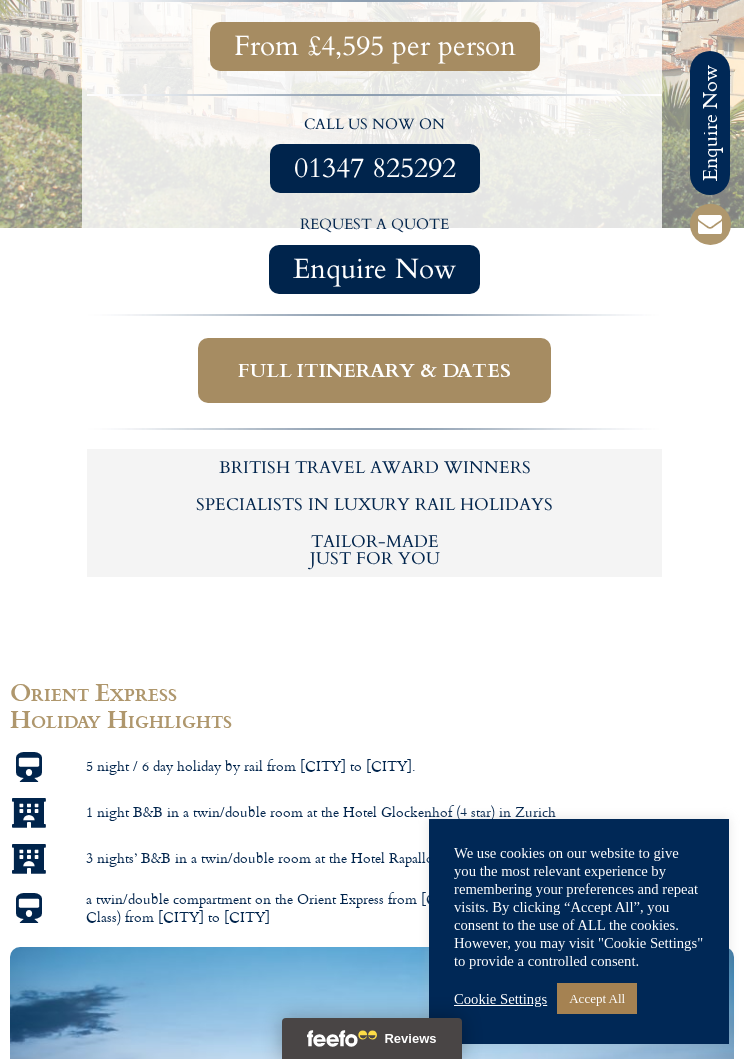 click at bounding box center (372, 41) 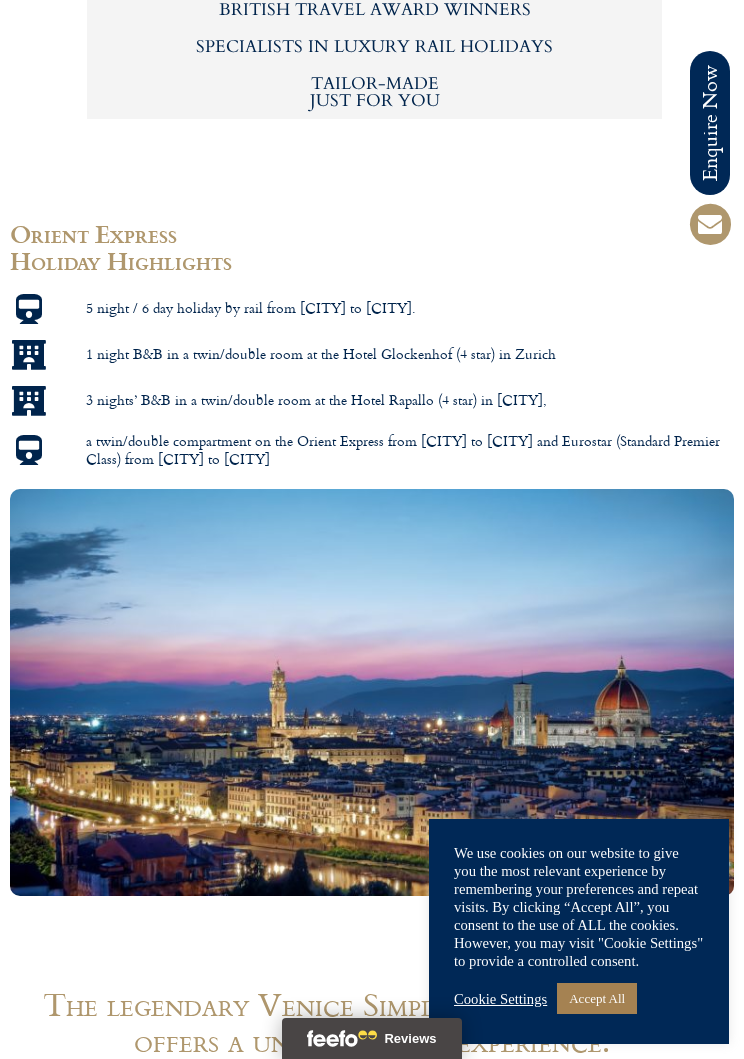 scroll, scrollTop: 719, scrollLeft: 0, axis: vertical 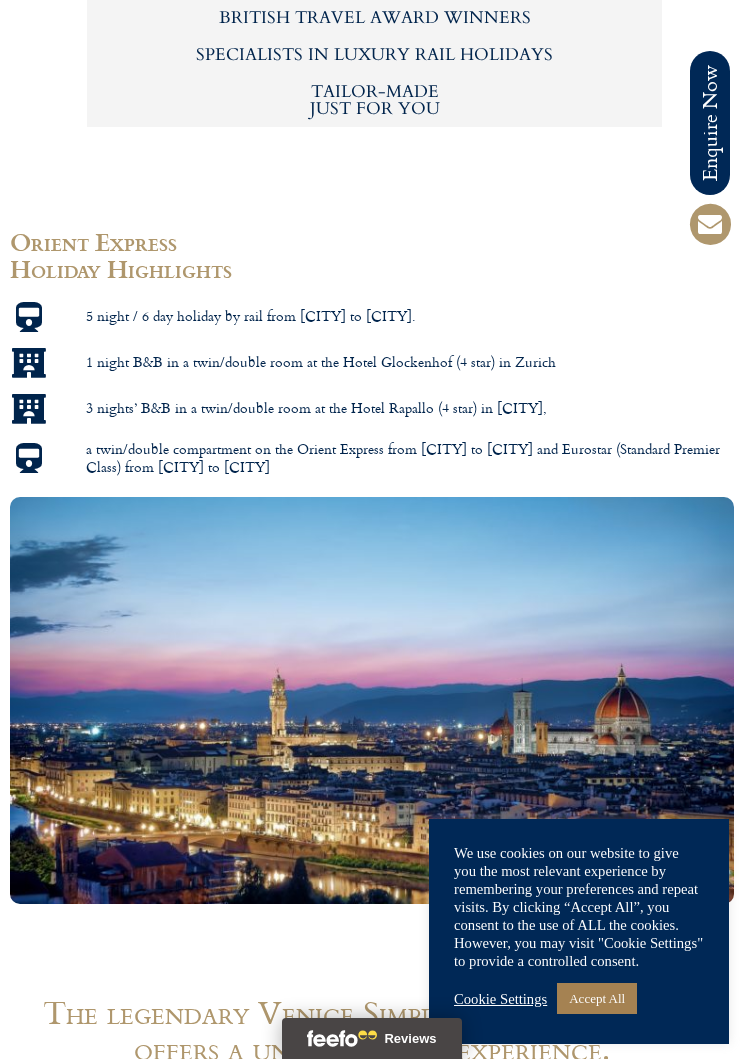 click on "Cookie Settings" at bounding box center (500, 999) 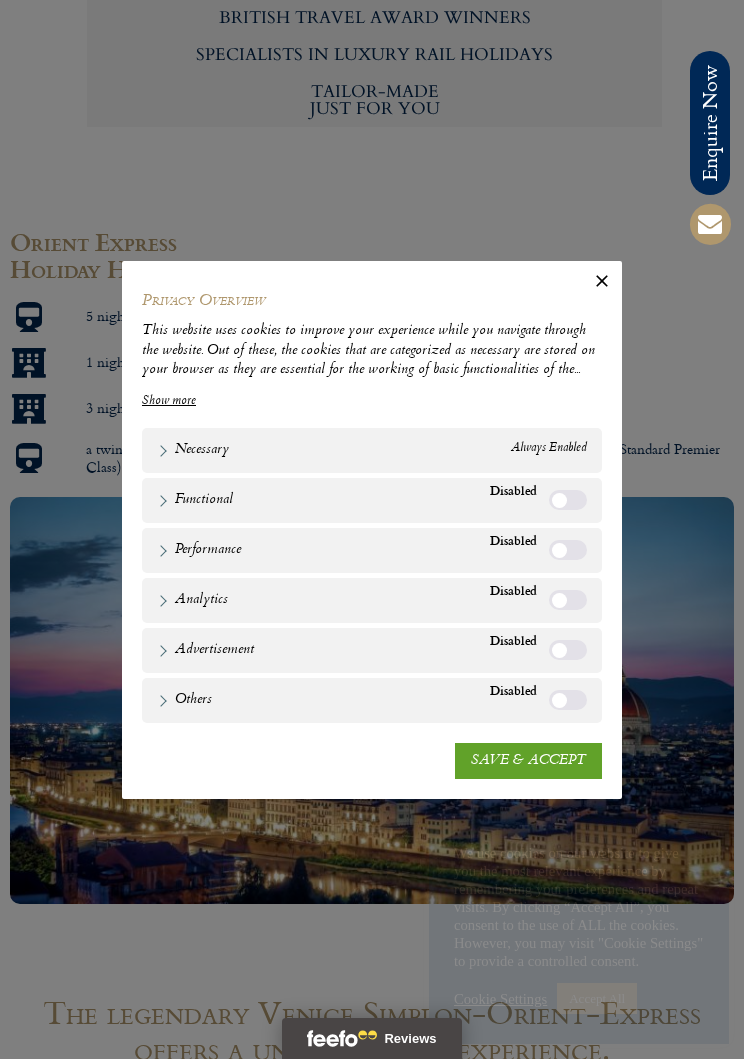 click on "SAVE & ACCEPT" at bounding box center (528, 761) 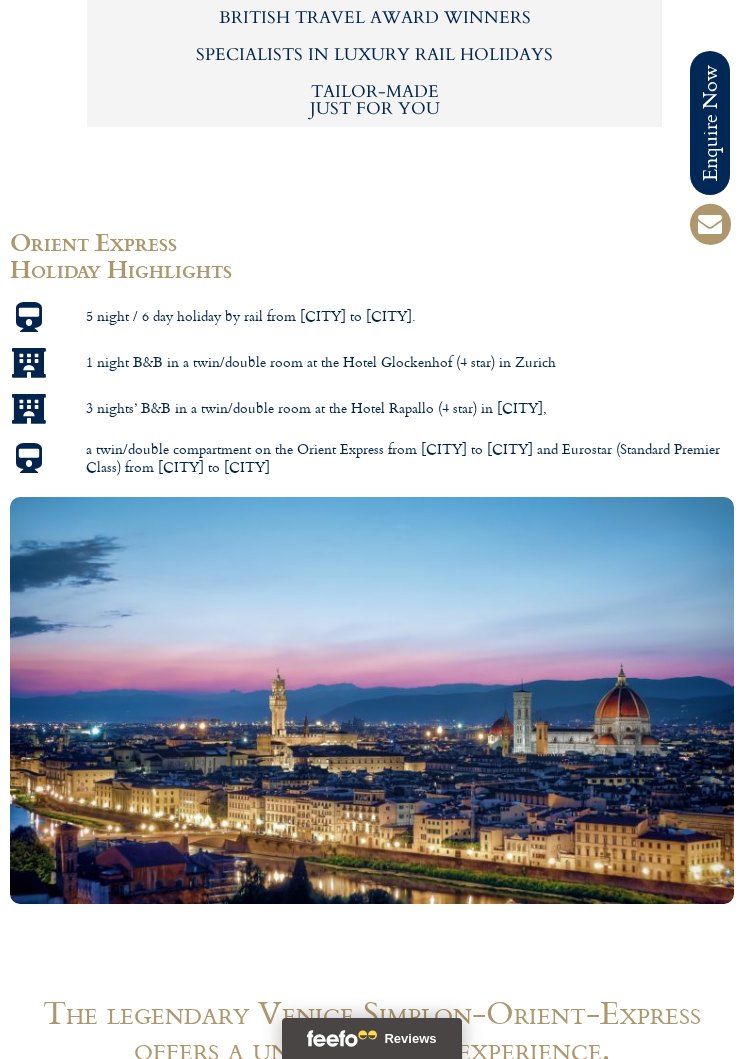 click at bounding box center (372, -409) 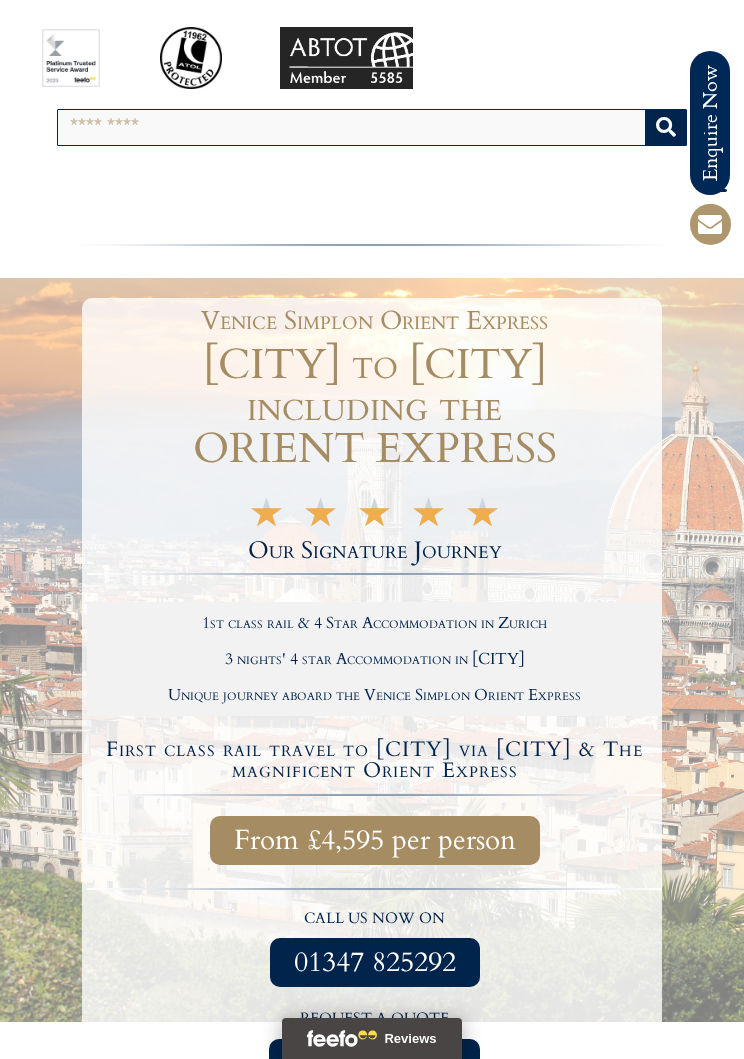 scroll, scrollTop: 95, scrollLeft: 0, axis: vertical 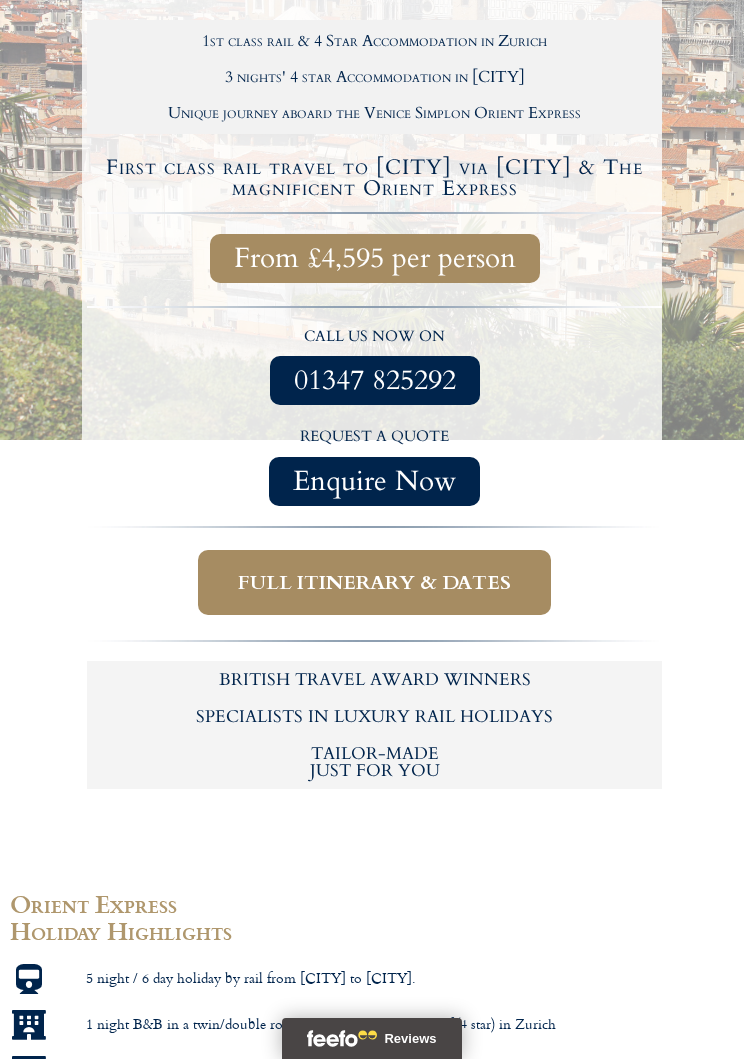 click on "Full itinerary & dates" at bounding box center (374, 582) 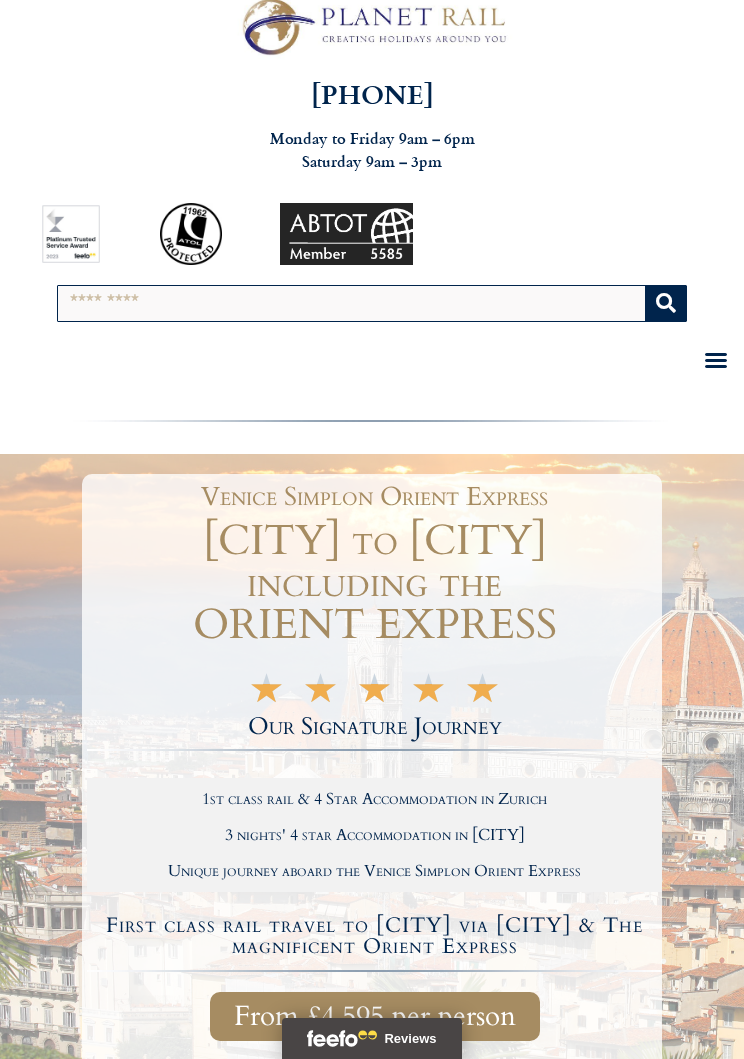 scroll, scrollTop: 22, scrollLeft: 0, axis: vertical 